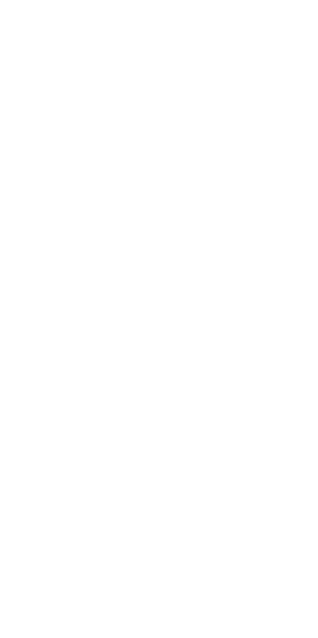 scroll, scrollTop: 0, scrollLeft: 0, axis: both 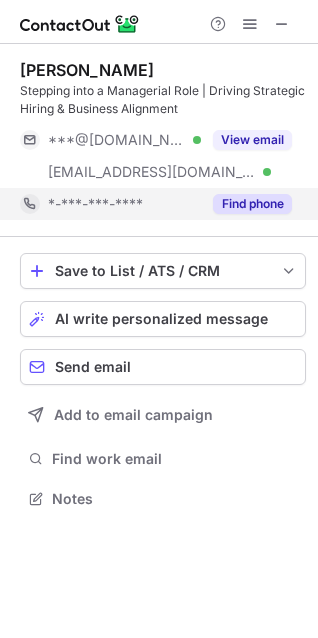 click on "Find phone" at bounding box center [252, 204] 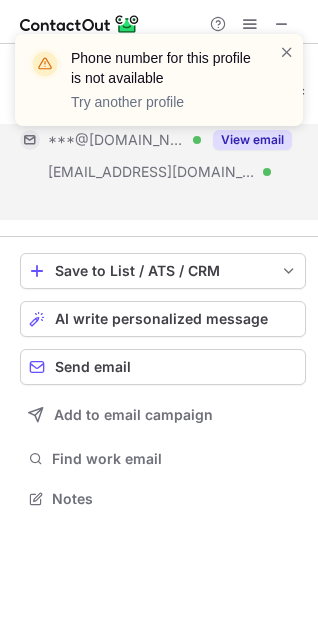 scroll, scrollTop: 452, scrollLeft: 318, axis: both 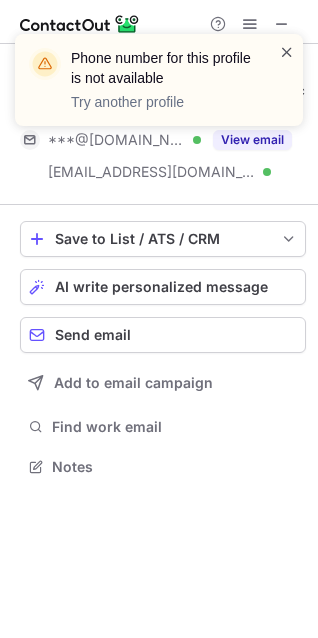 click at bounding box center [287, 52] 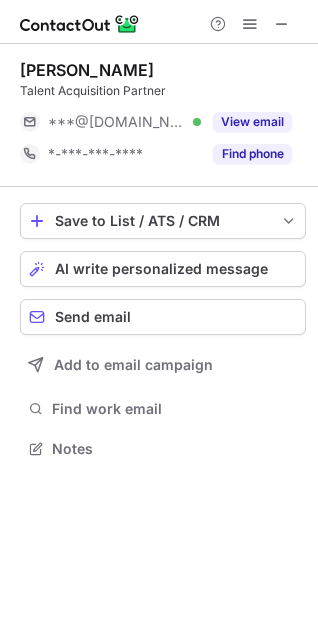 scroll, scrollTop: 434, scrollLeft: 318, axis: both 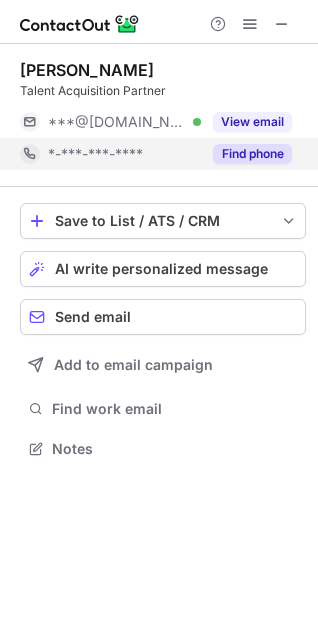 click on "Find phone" at bounding box center (252, 154) 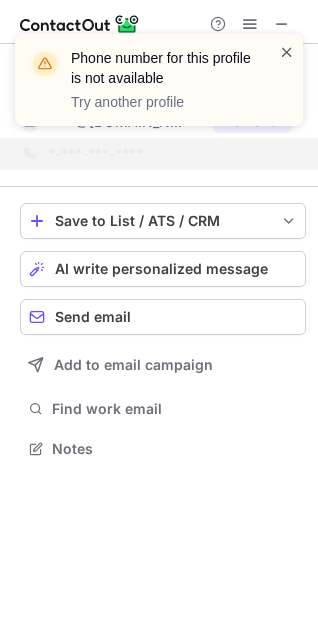 click at bounding box center (287, 52) 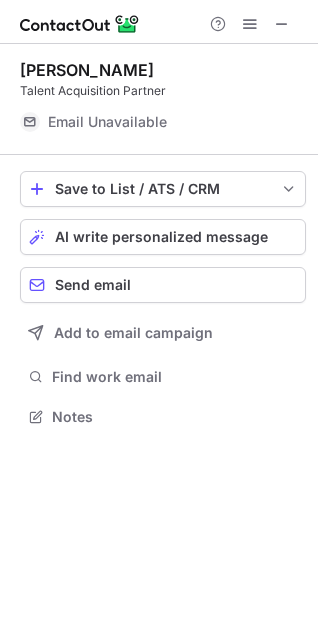 scroll, scrollTop: 440, scrollLeft: 318, axis: both 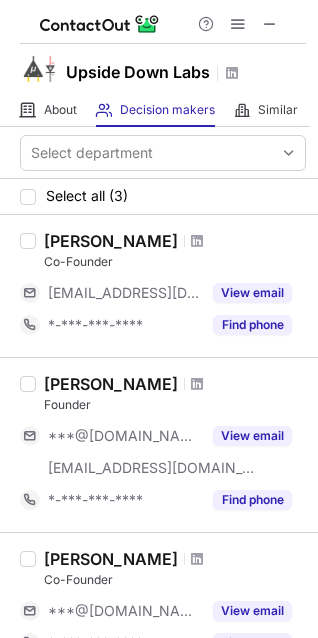 click on "Dikshant Dahiya" at bounding box center [111, 241] 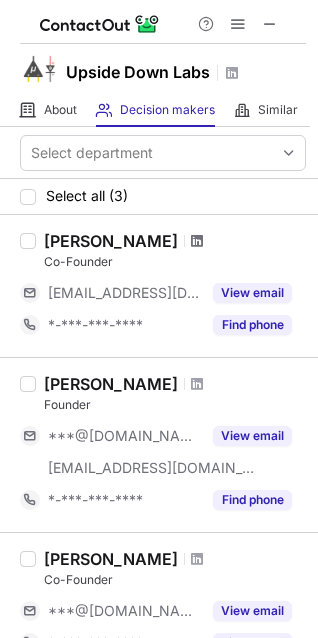 click at bounding box center (197, 241) 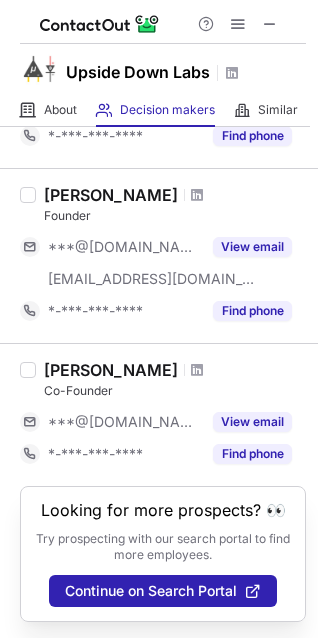 scroll, scrollTop: 196, scrollLeft: 0, axis: vertical 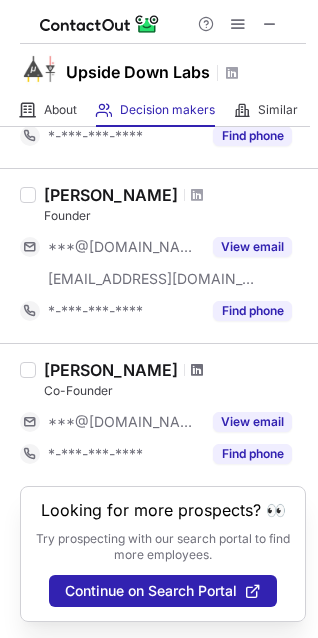 click at bounding box center [197, 370] 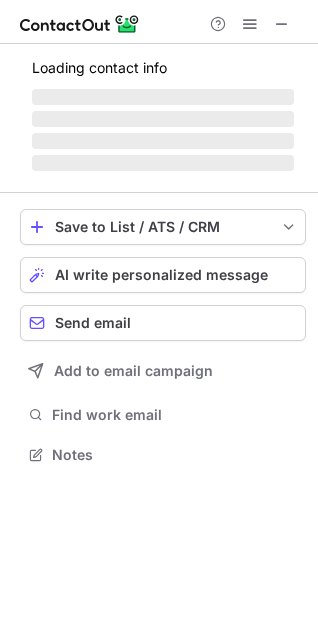 scroll, scrollTop: 10, scrollLeft: 9, axis: both 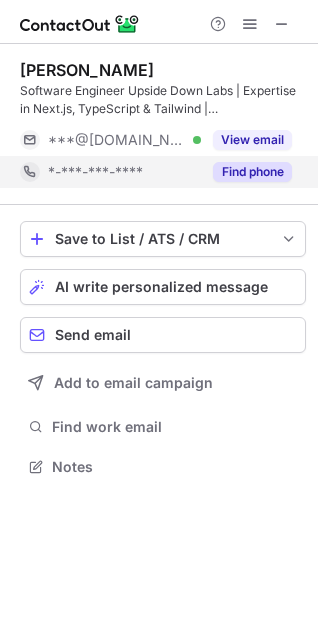 click on "Find phone" at bounding box center (252, 172) 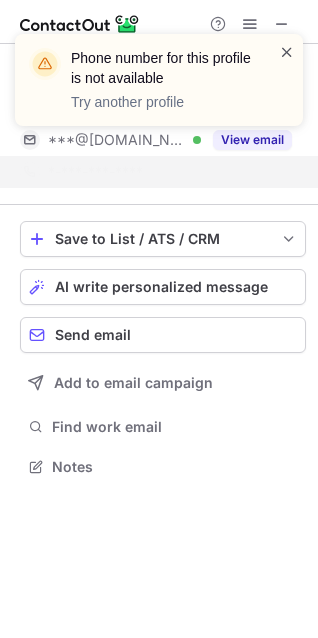 click at bounding box center (287, 52) 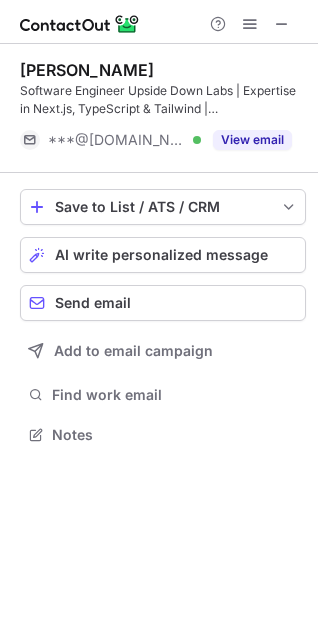 scroll, scrollTop: 420, scrollLeft: 318, axis: both 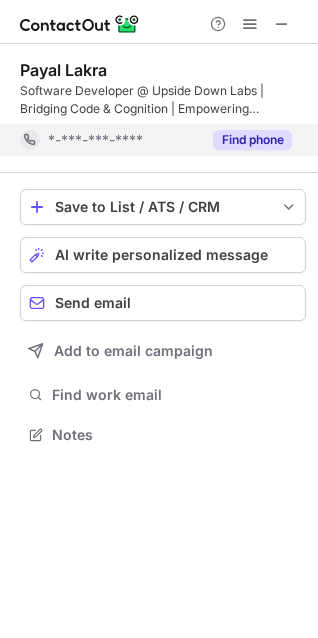 click on "Find phone" at bounding box center [252, 140] 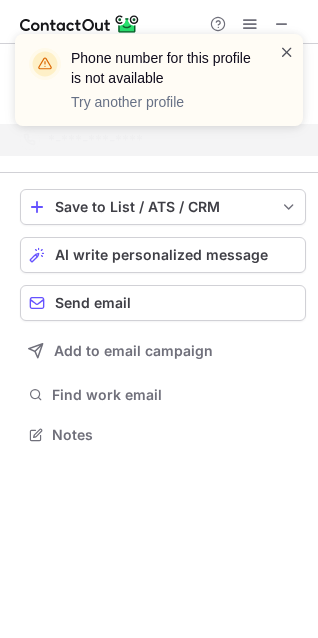 click at bounding box center [287, 52] 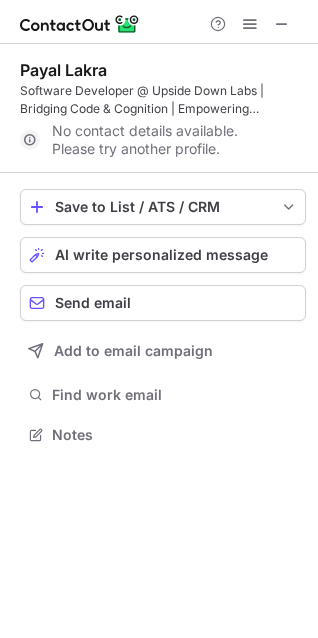 scroll, scrollTop: 440, scrollLeft: 318, axis: both 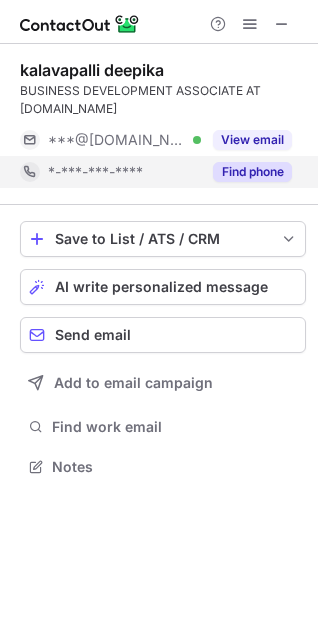 click on "Find phone" at bounding box center (252, 172) 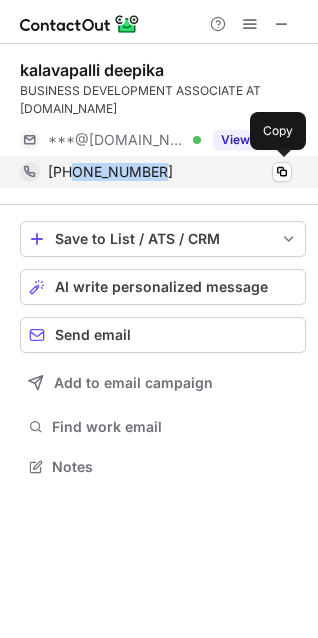 drag, startPoint x: 173, startPoint y: 166, endPoint x: 68, endPoint y: 172, distance: 105.17129 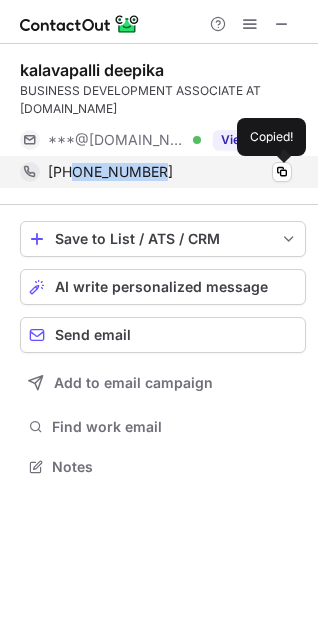 copy on "7995448990" 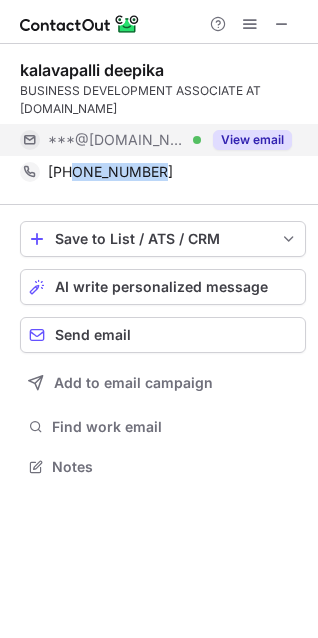 click on "View email" at bounding box center [252, 140] 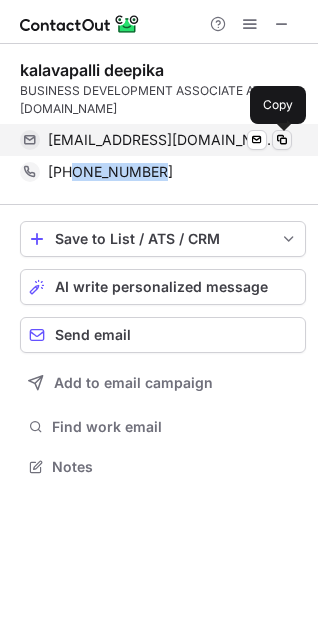 click at bounding box center [282, 140] 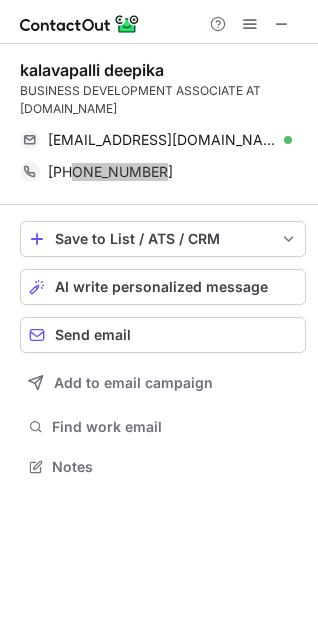 scroll, scrollTop: 440, scrollLeft: 318, axis: both 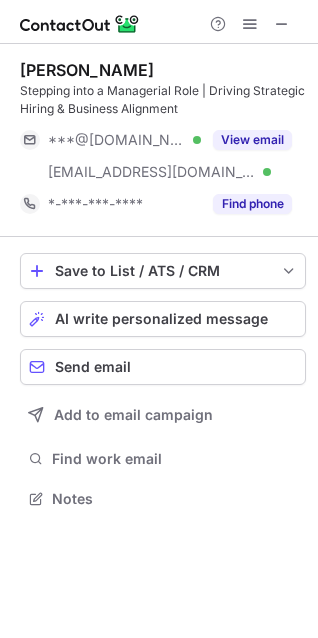click on "Find phone" at bounding box center (252, 204) 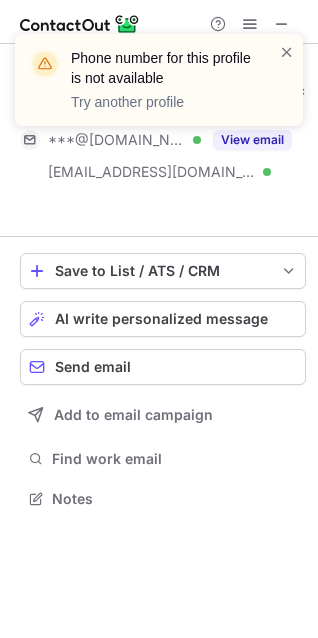 scroll, scrollTop: 452, scrollLeft: 318, axis: both 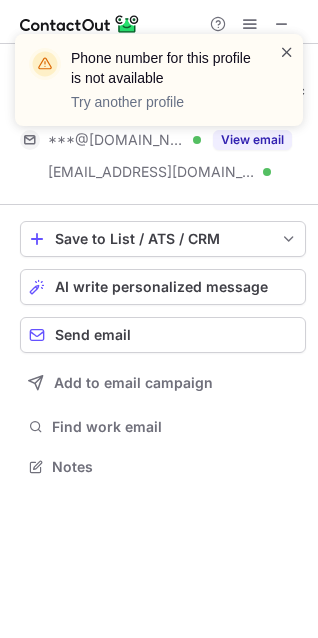 click at bounding box center [287, 52] 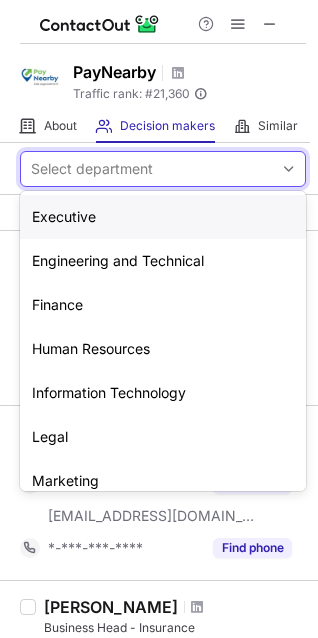 click on "Select department" at bounding box center (147, 169) 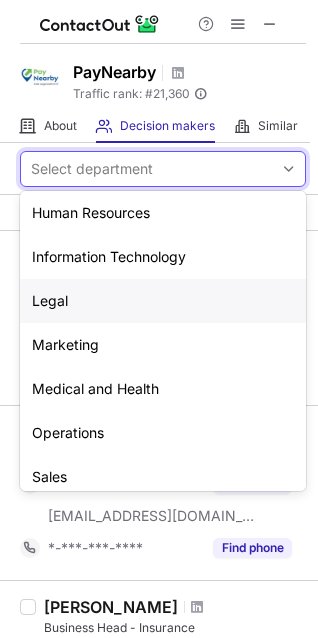 scroll, scrollTop: 136, scrollLeft: 0, axis: vertical 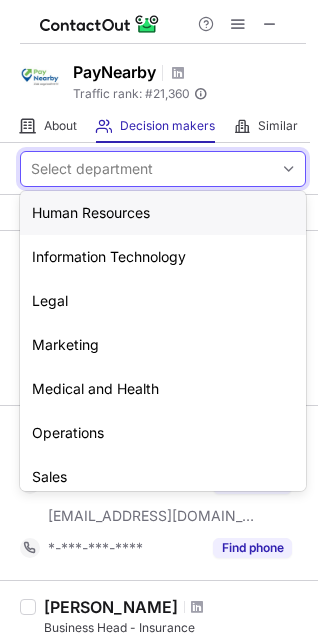 click on "Human Resources" at bounding box center [163, 213] 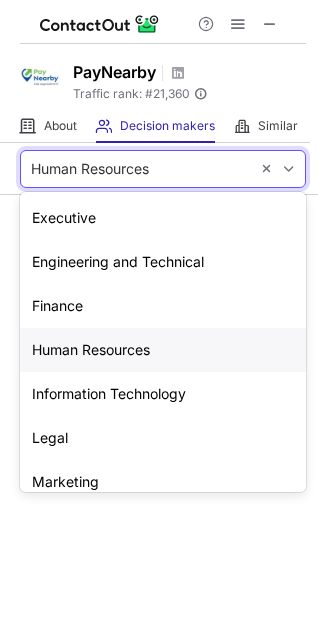 click on "Human Resources" at bounding box center (135, 169) 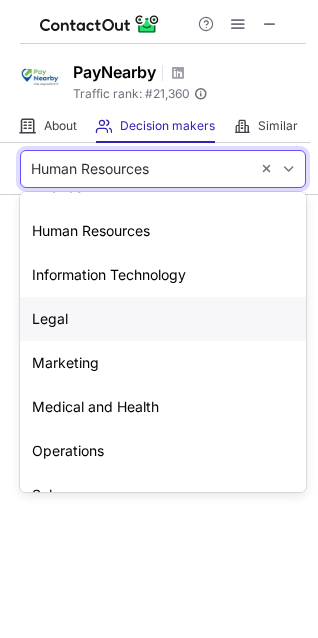 scroll, scrollTop: 148, scrollLeft: 0, axis: vertical 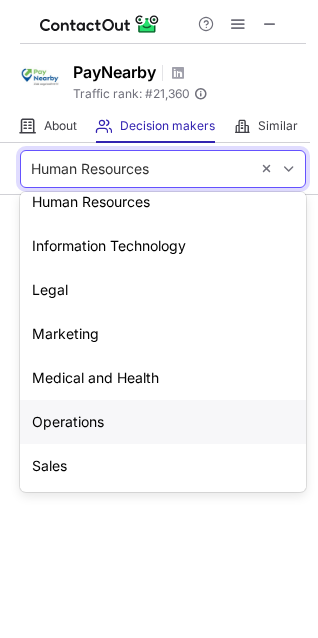 click on "Operations" at bounding box center [163, 422] 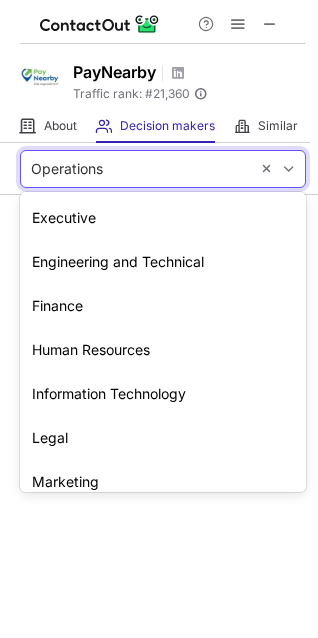 scroll, scrollTop: 114, scrollLeft: 0, axis: vertical 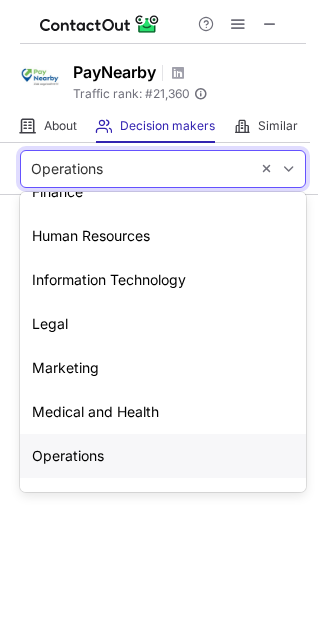 click on "Operations" at bounding box center (135, 169) 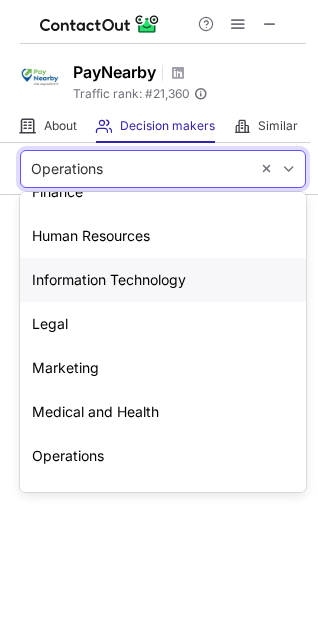 scroll, scrollTop: 0, scrollLeft: 0, axis: both 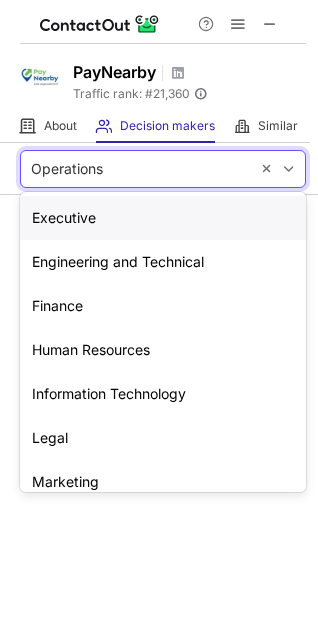 click on "Executive" at bounding box center (163, 218) 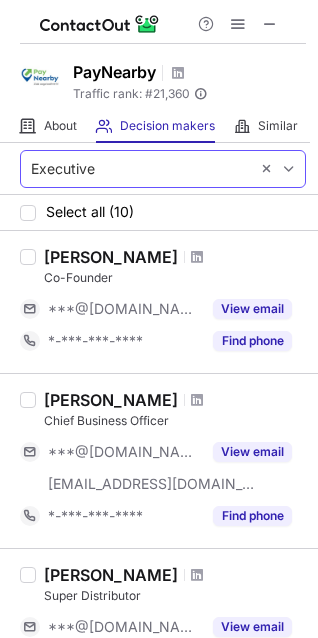 click on "Executive" at bounding box center [135, 169] 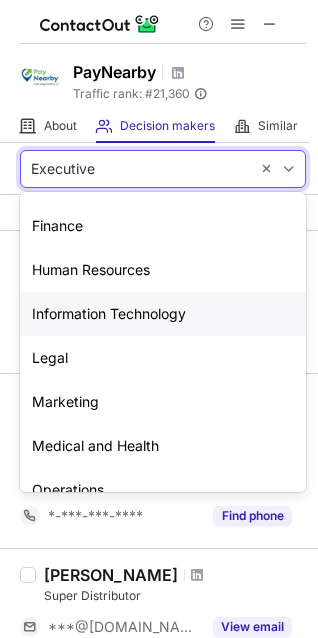 scroll, scrollTop: 148, scrollLeft: 0, axis: vertical 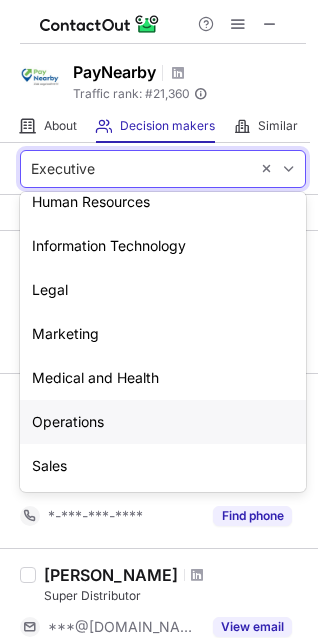 click on "Operations" at bounding box center (163, 422) 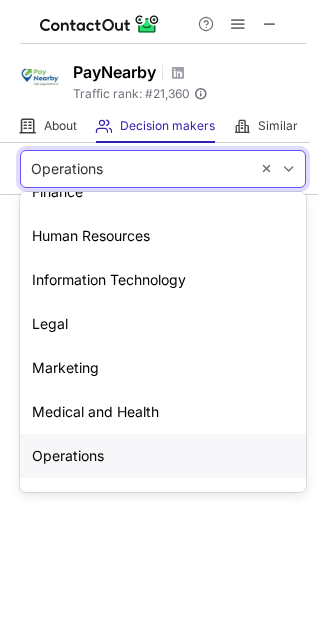 click on "Operations" at bounding box center (135, 169) 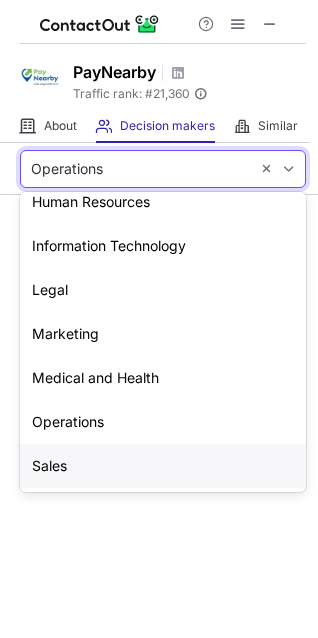 click on "Sales" at bounding box center (163, 466) 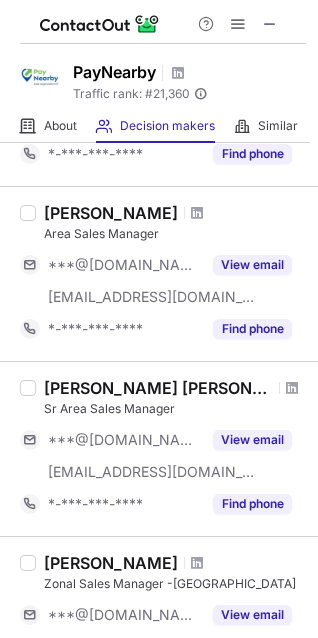 scroll, scrollTop: 0, scrollLeft: 0, axis: both 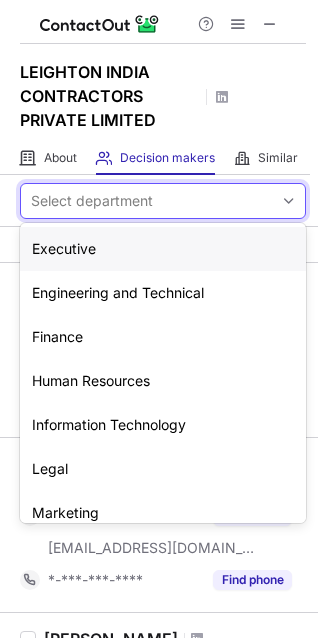 click on "Select department" at bounding box center (147, 201) 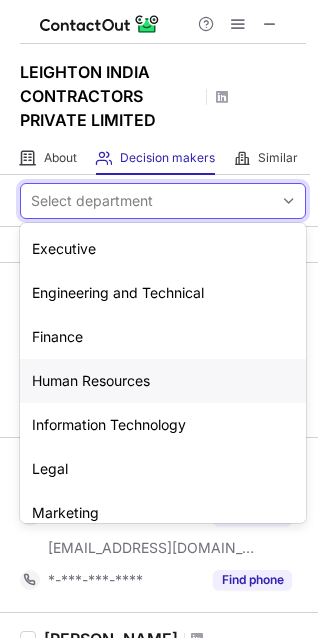 click on "Human Resources" at bounding box center (163, 381) 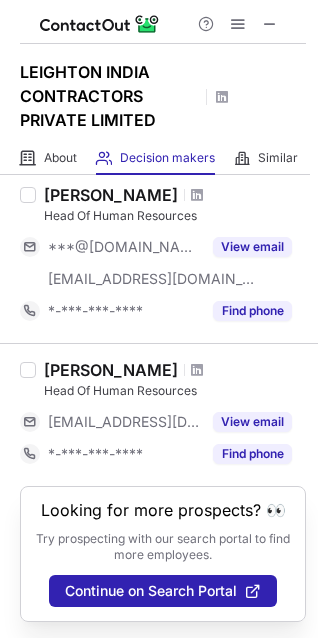 scroll, scrollTop: 0, scrollLeft: 0, axis: both 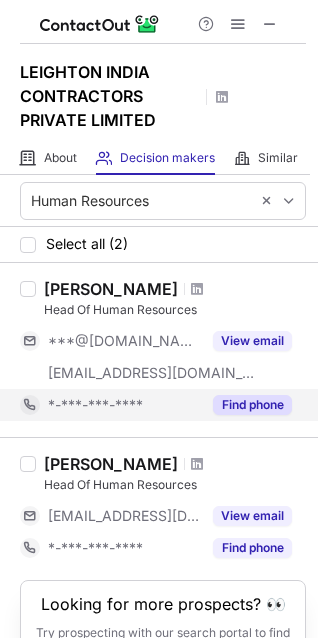 click on "Find phone" at bounding box center [252, 405] 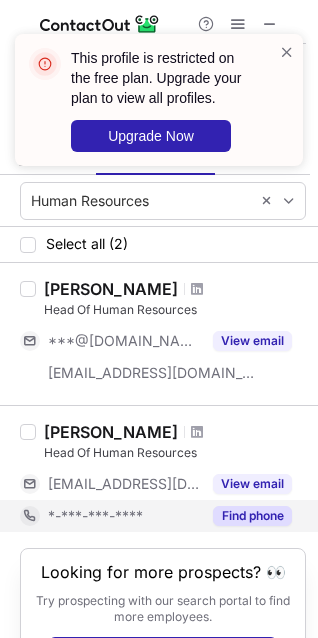 click on "Find phone" at bounding box center [252, 516] 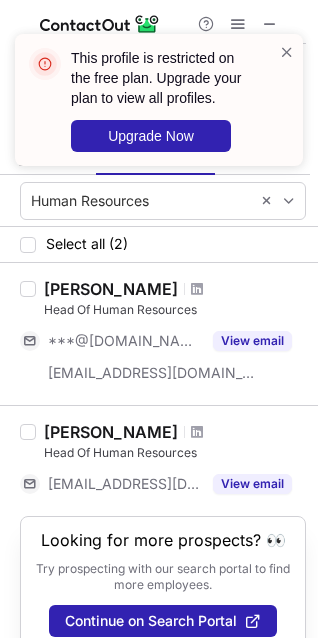 scroll, scrollTop: 47, scrollLeft: 0, axis: vertical 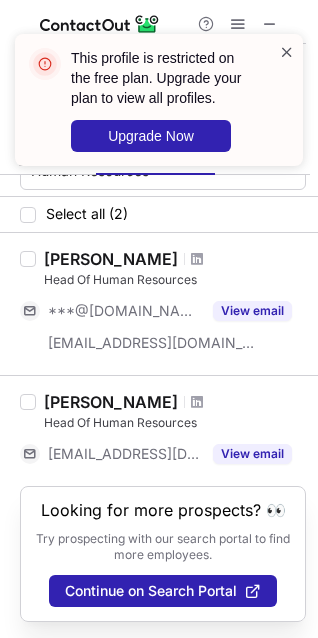 click at bounding box center [287, 52] 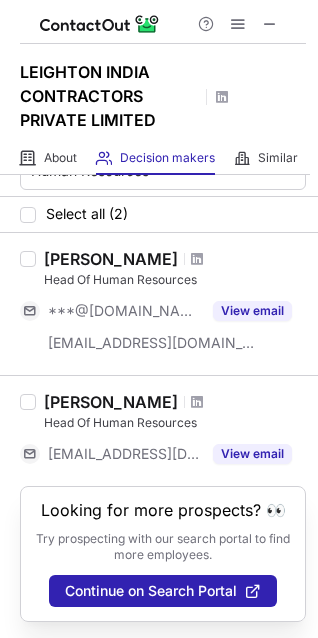 click on "Rashida Sultanali" at bounding box center [111, 259] 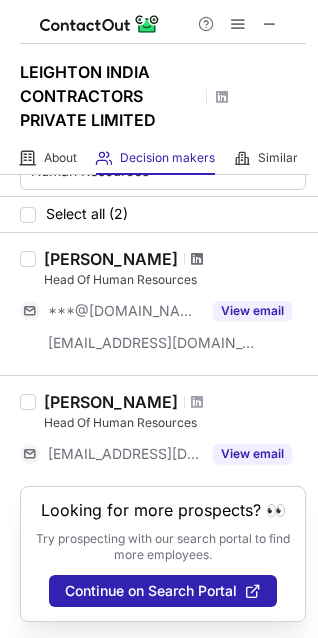 click at bounding box center (197, 259) 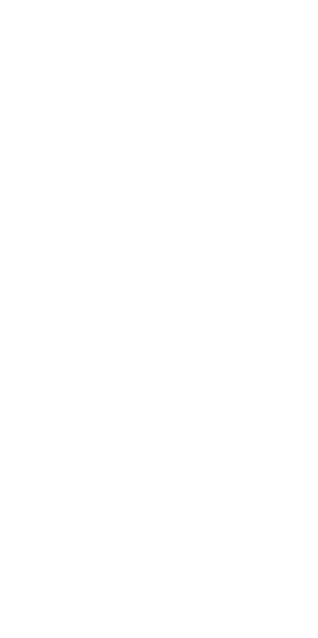 scroll, scrollTop: 0, scrollLeft: 0, axis: both 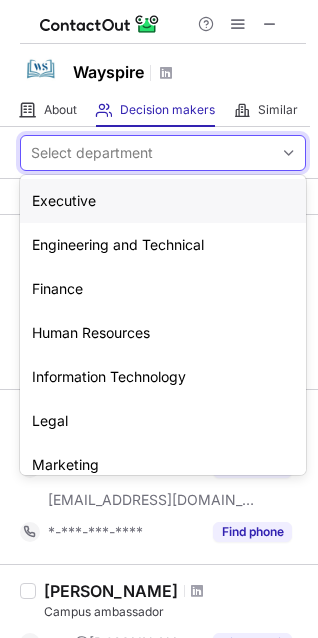 click on "Select department" at bounding box center (92, 153) 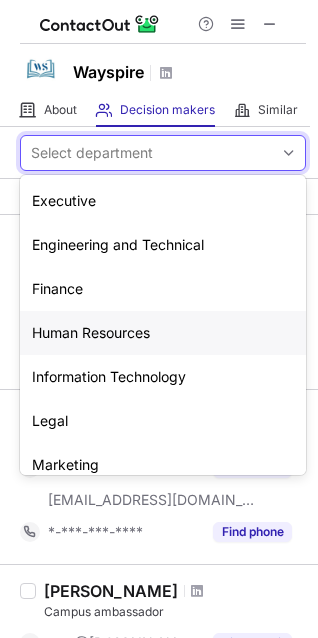 click on "Human Resources" at bounding box center [163, 333] 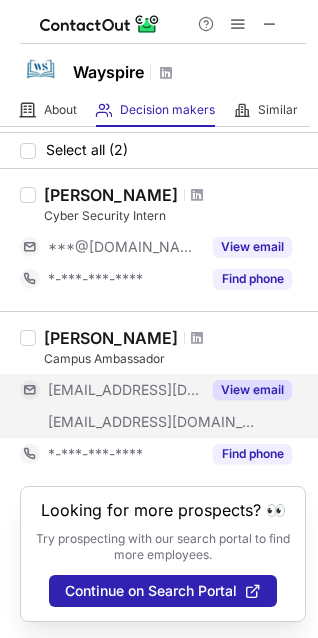 scroll, scrollTop: 0, scrollLeft: 0, axis: both 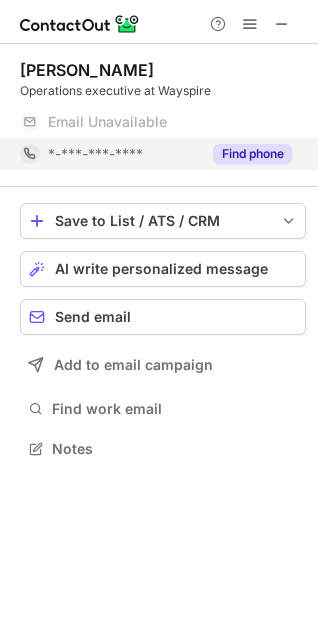 click on "Find phone" at bounding box center [252, 154] 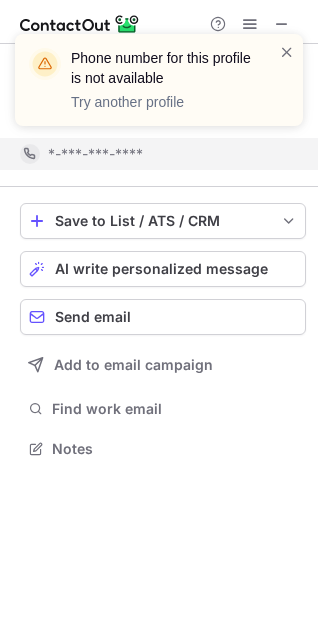 scroll, scrollTop: 402, scrollLeft: 318, axis: both 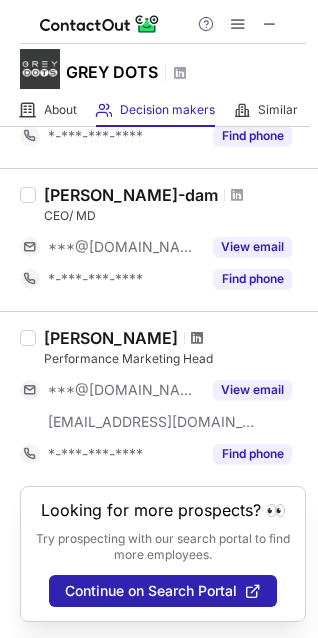 click at bounding box center (197, 338) 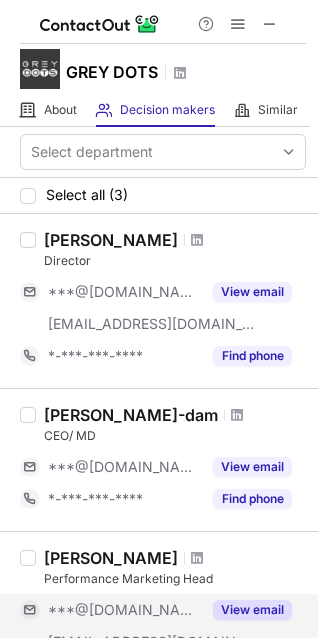scroll, scrollTop: 0, scrollLeft: 0, axis: both 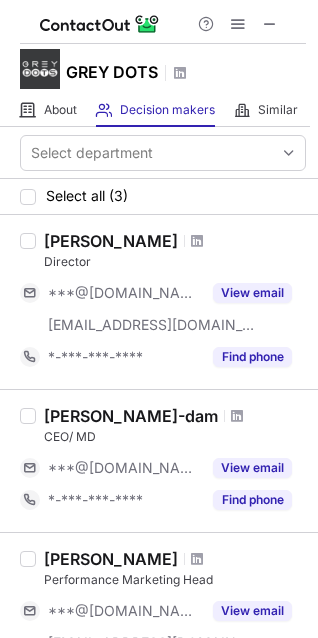 click at bounding box center [197, 241] 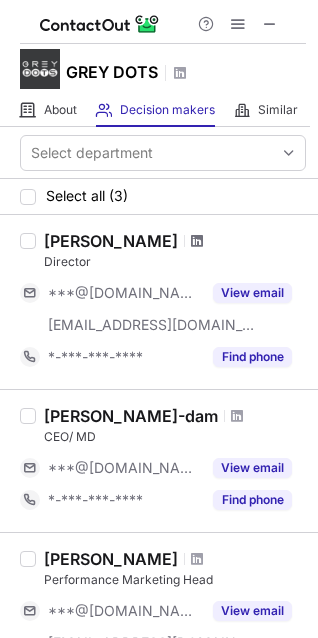 click at bounding box center (197, 241) 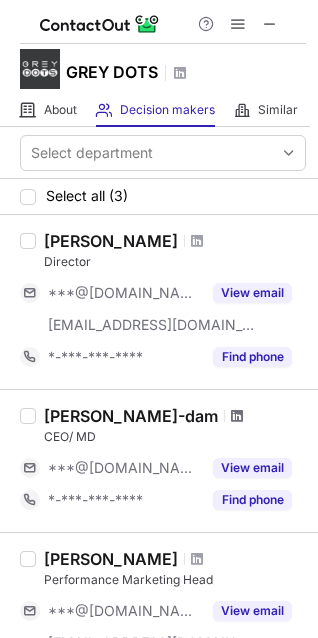 click at bounding box center (237, 416) 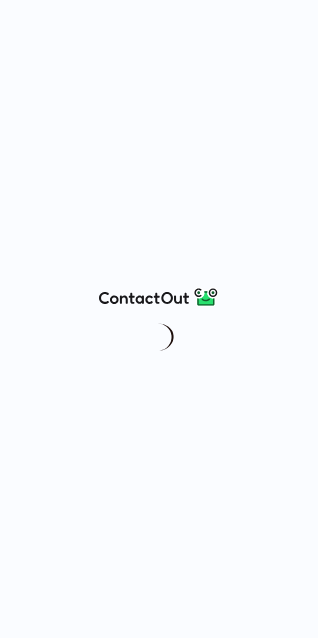 scroll, scrollTop: 0, scrollLeft: 0, axis: both 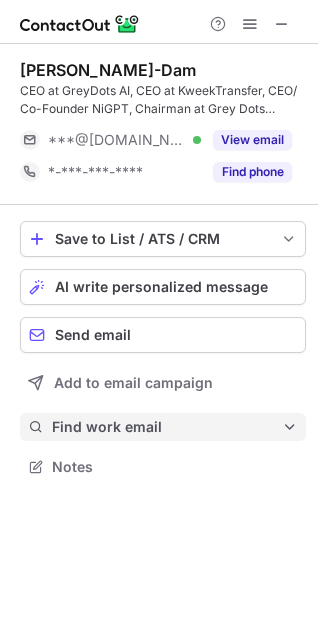 click on "Find work email" at bounding box center [163, 427] 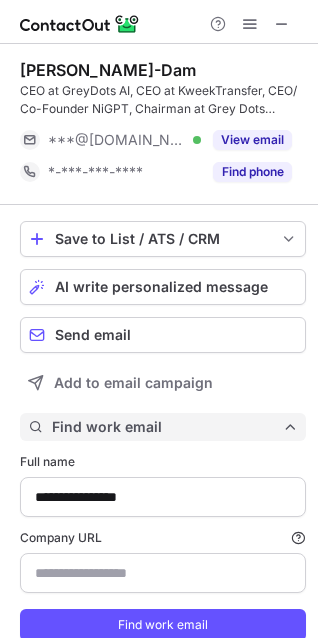 scroll, scrollTop: 10, scrollLeft: 10, axis: both 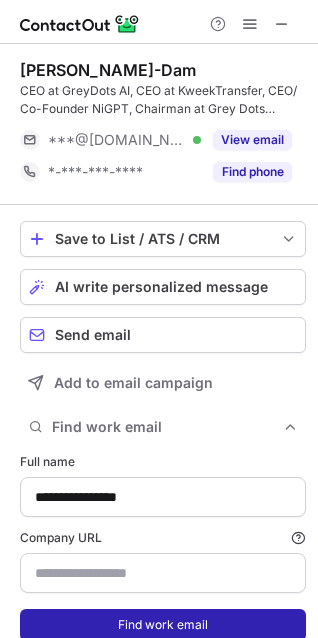 click on "Find work email" at bounding box center [163, 625] 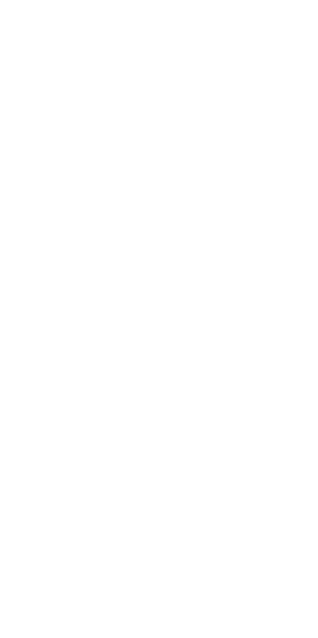 scroll, scrollTop: 0, scrollLeft: 0, axis: both 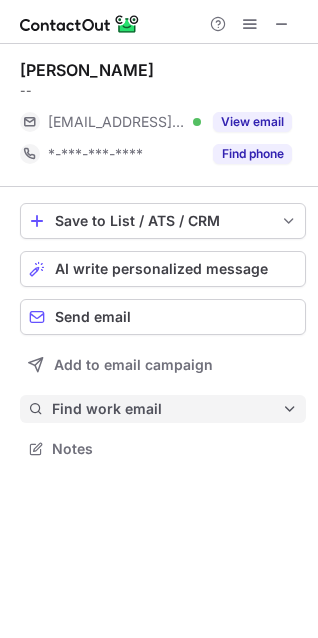 click on "Find work email" at bounding box center (167, 409) 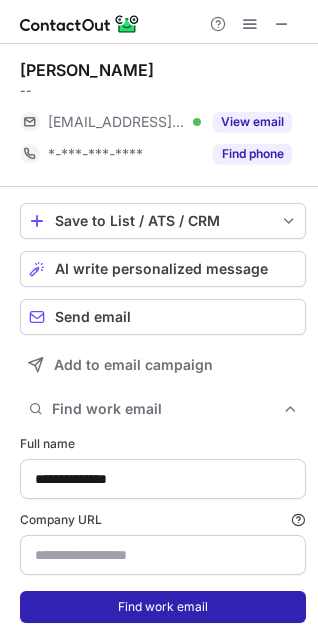 type on "**********" 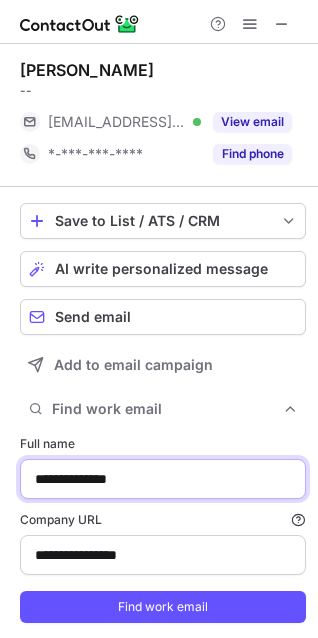 drag, startPoint x: 163, startPoint y: 480, endPoint x: 5, endPoint y: 480, distance: 158 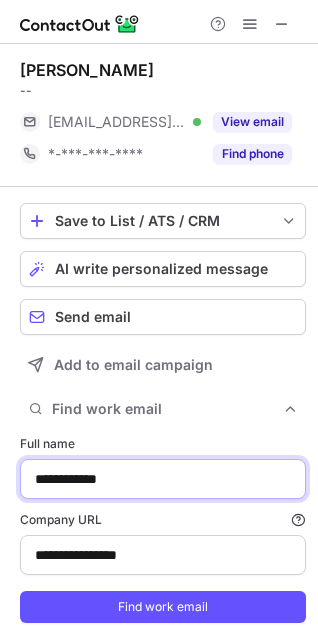 type on "**********" 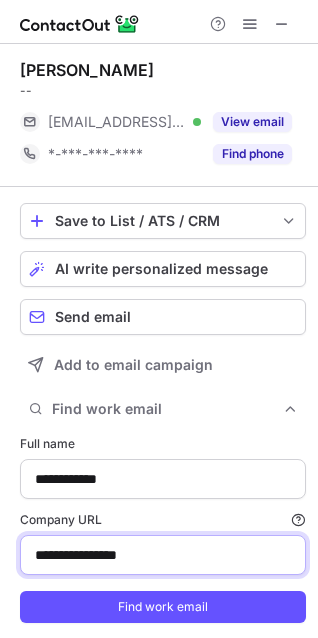 drag, startPoint x: 171, startPoint y: 561, endPoint x: -56, endPoint y: 560, distance: 227.0022 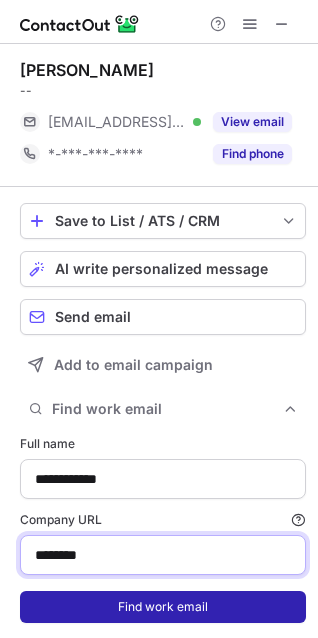 type on "********" 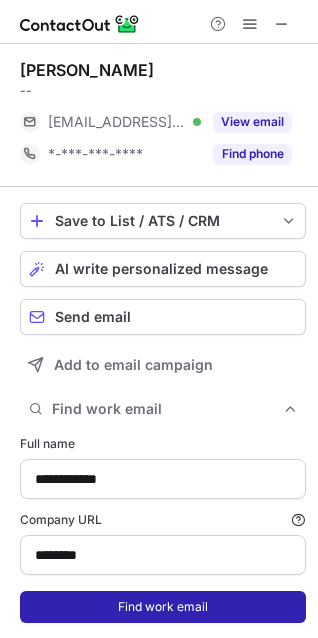 click on "Find work email" at bounding box center [163, 607] 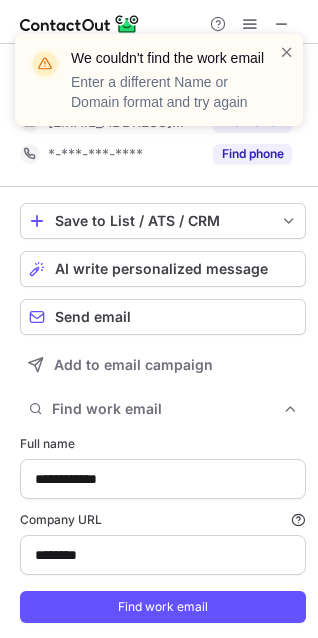 click on "We couldn't find the work email Enter a different Name or Domain format and try again" at bounding box center (159, 88) 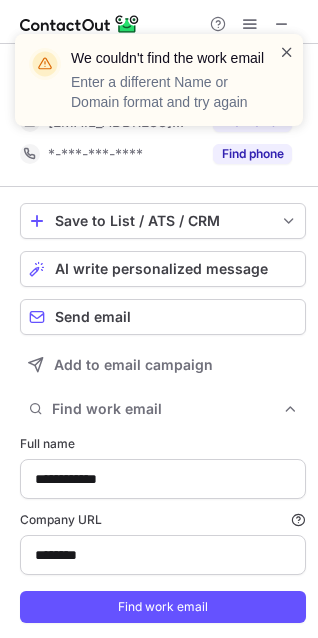 click at bounding box center [287, 52] 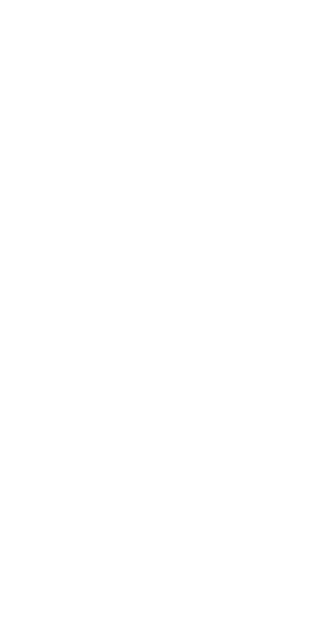 scroll, scrollTop: 0, scrollLeft: 0, axis: both 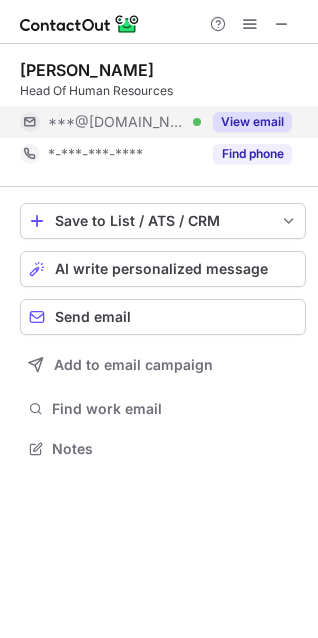 click on "View email" at bounding box center [252, 122] 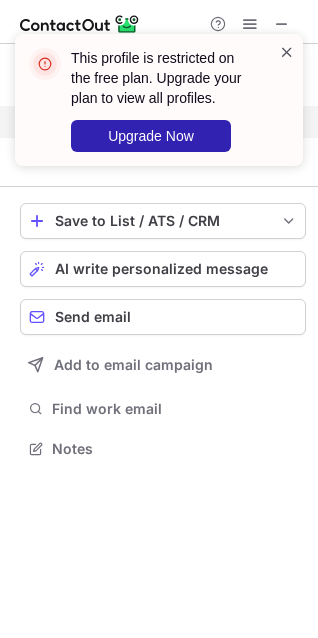 click at bounding box center [287, 52] 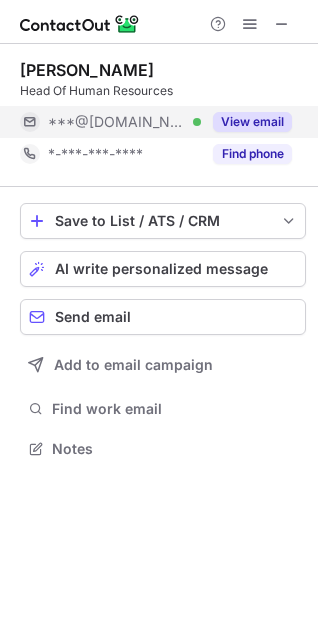 click on "View email" at bounding box center (252, 122) 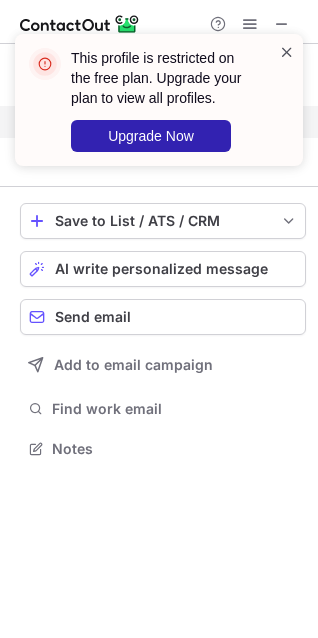click at bounding box center (287, 52) 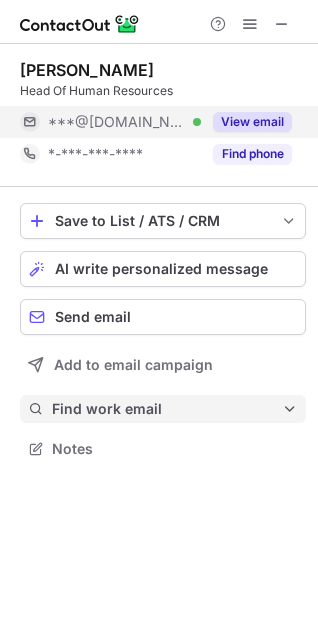 click on "Find work email" at bounding box center [167, 409] 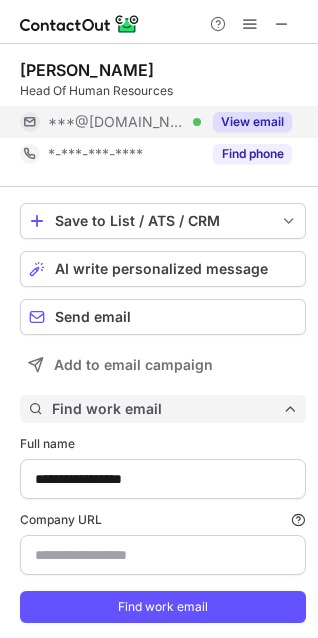 scroll, scrollTop: 9, scrollLeft: 10, axis: both 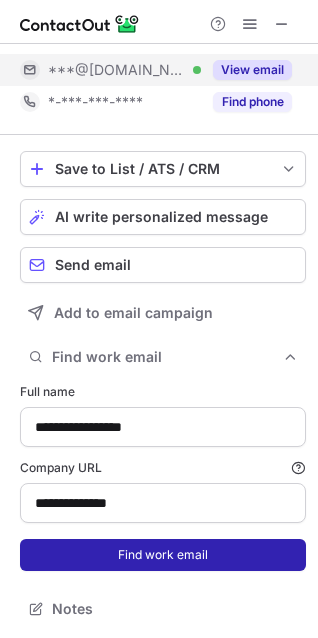 click on "Find work email" at bounding box center (163, 555) 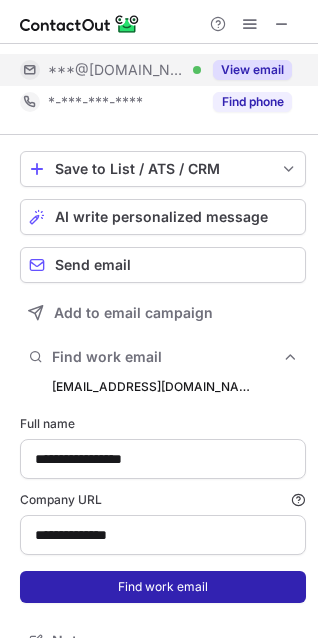 scroll, scrollTop: 9, scrollLeft: 10, axis: both 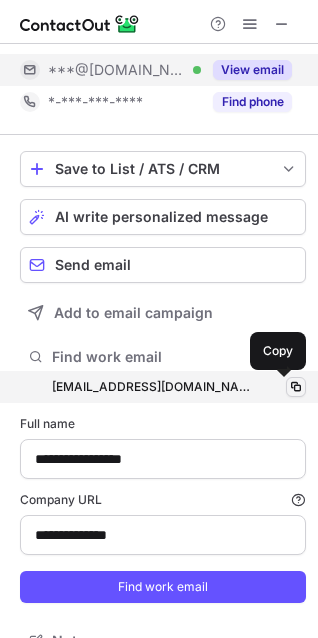 click at bounding box center (296, 387) 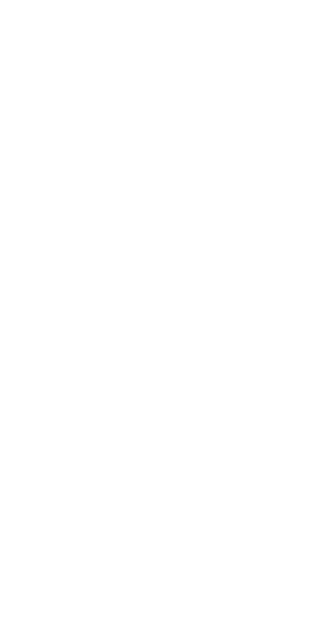 scroll, scrollTop: 0, scrollLeft: 0, axis: both 